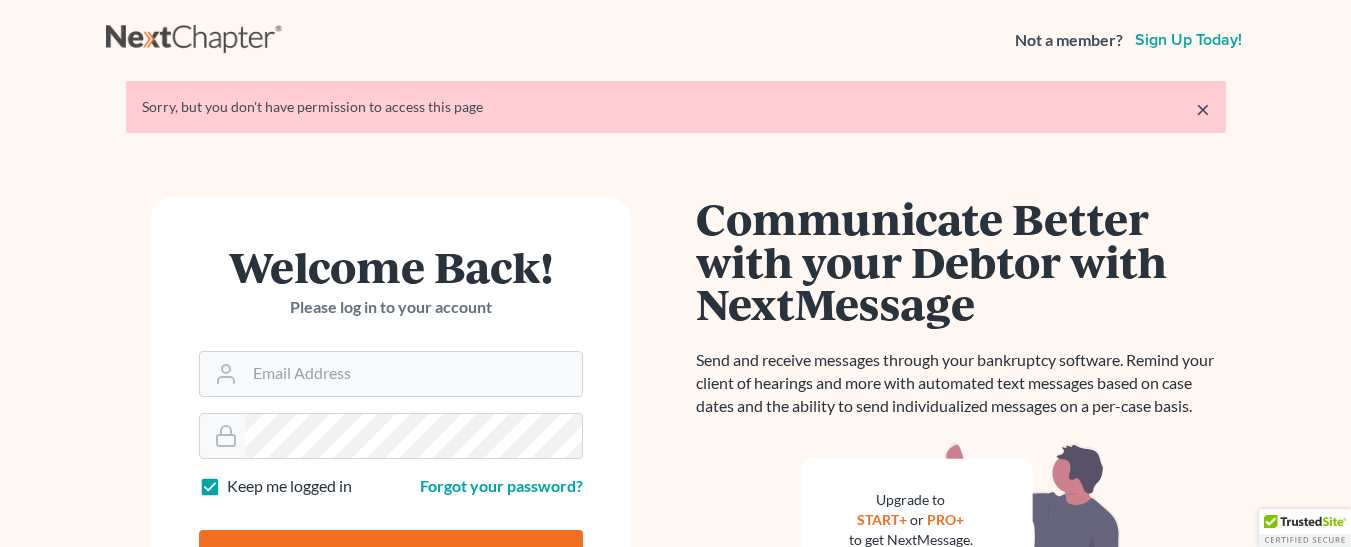 scroll, scrollTop: 100, scrollLeft: 0, axis: vertical 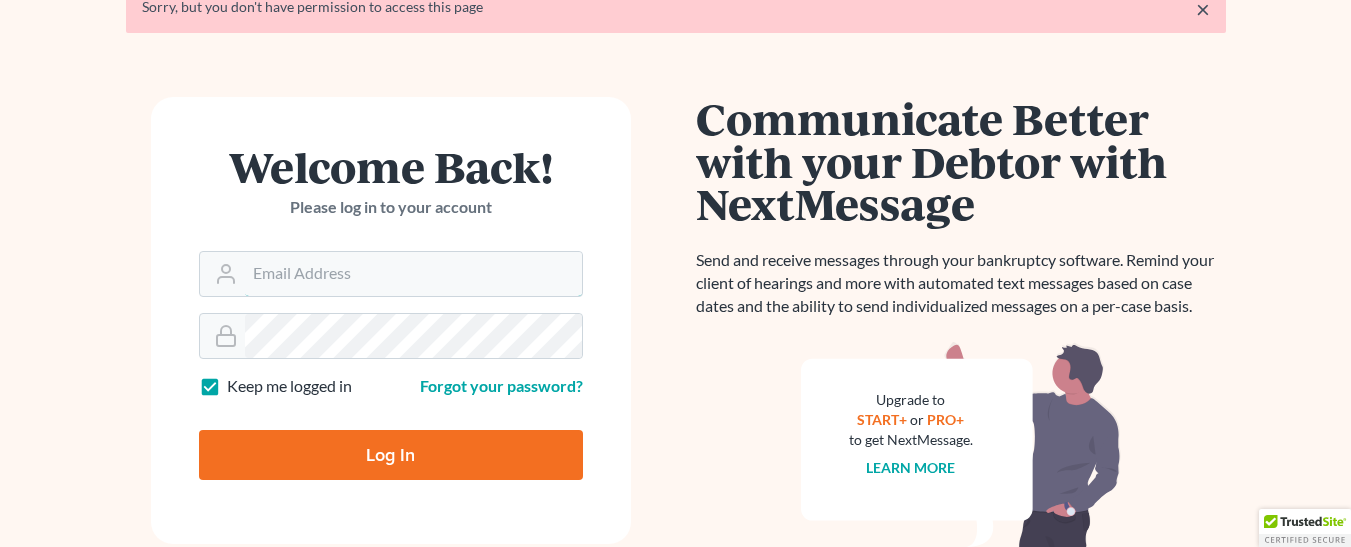 type on "[EMAIL]" 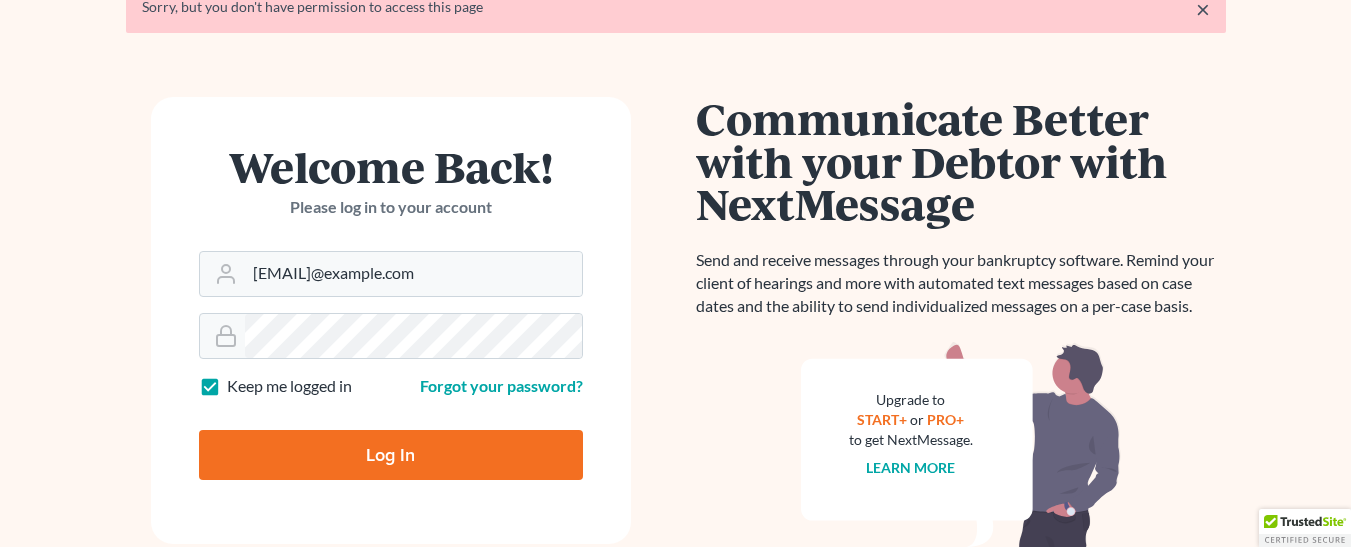 click on "Log In" at bounding box center (391, 455) 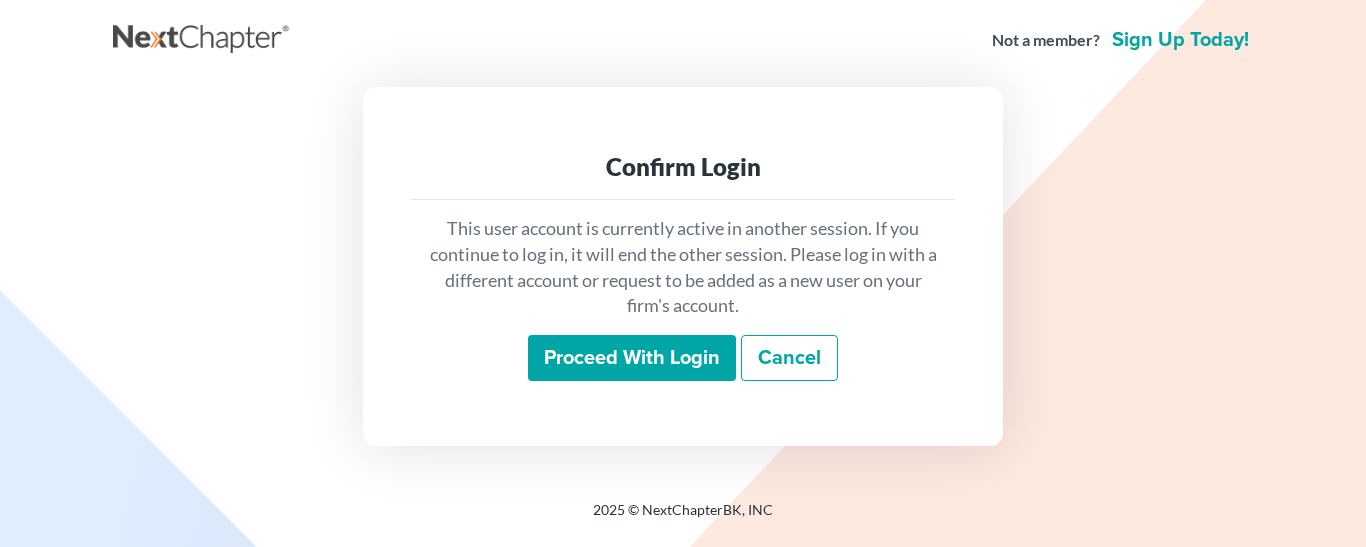 scroll, scrollTop: 0, scrollLeft: 0, axis: both 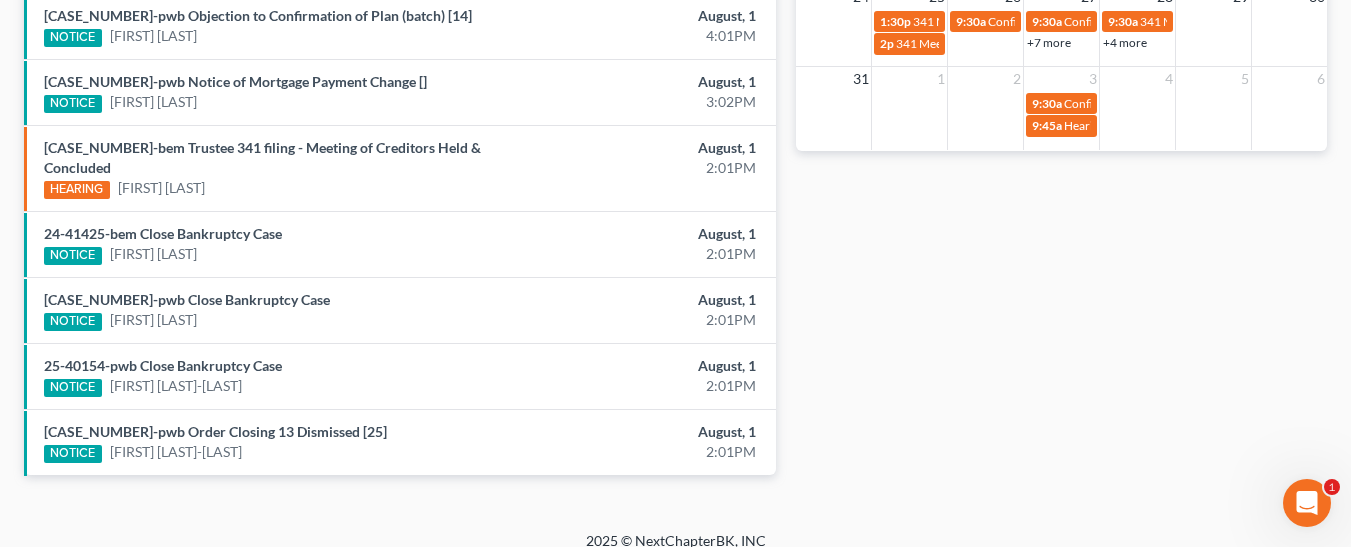 click at bounding box center (1307, 503) 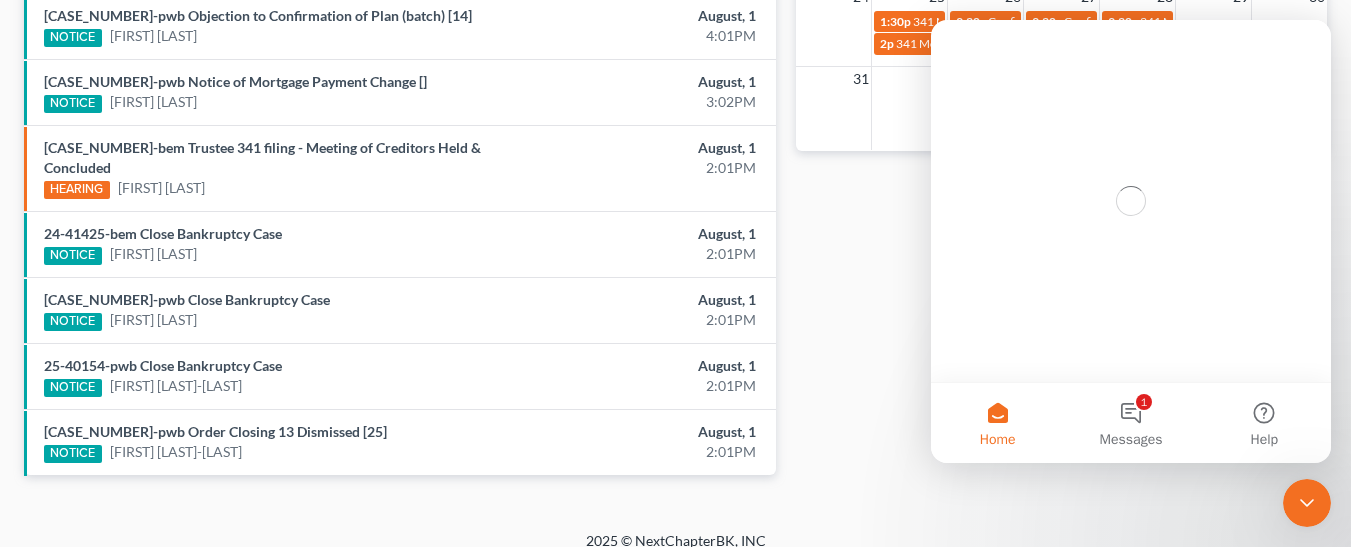 scroll, scrollTop: 0, scrollLeft: 0, axis: both 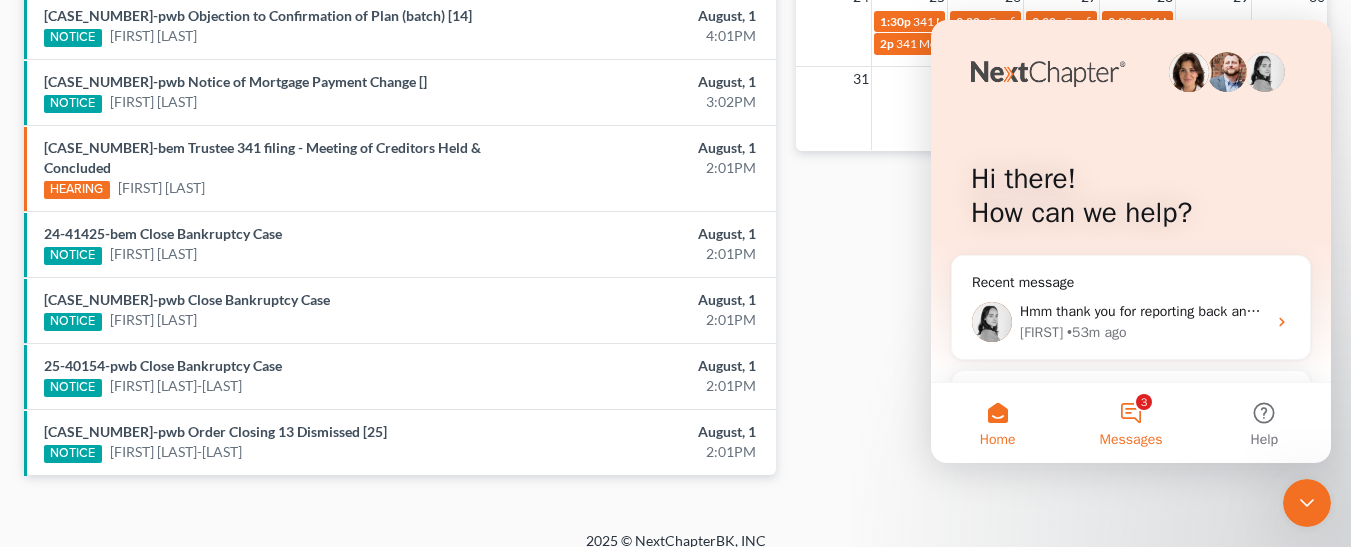 click on "Messages" at bounding box center (1131, 440) 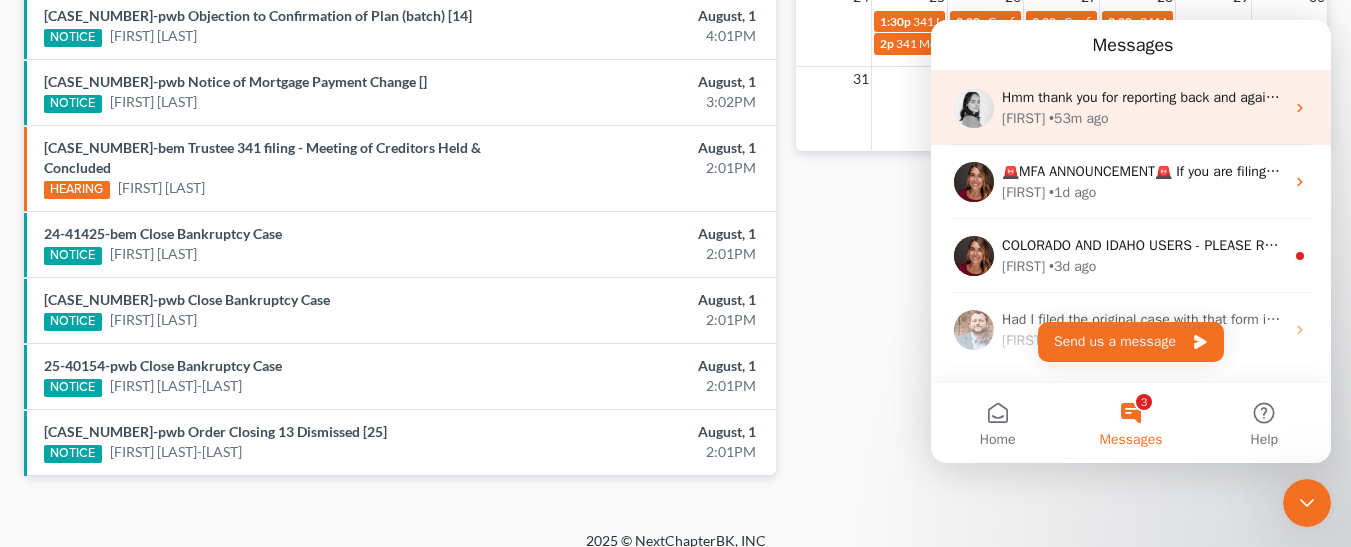 click on "Hmm thank you for reporting back and again I am very sorry for this inconvenience. We have had a hard time testing this update as all of the Pacer testing sites are down. We have found that user's who set up their Pacer MFA with the Salesforce Authenticator app have had success filings today, while users using Google Authenticator have run into issues while filing. We will reach back out on Monday morning to get this figured out for you." at bounding box center (2346, 97) 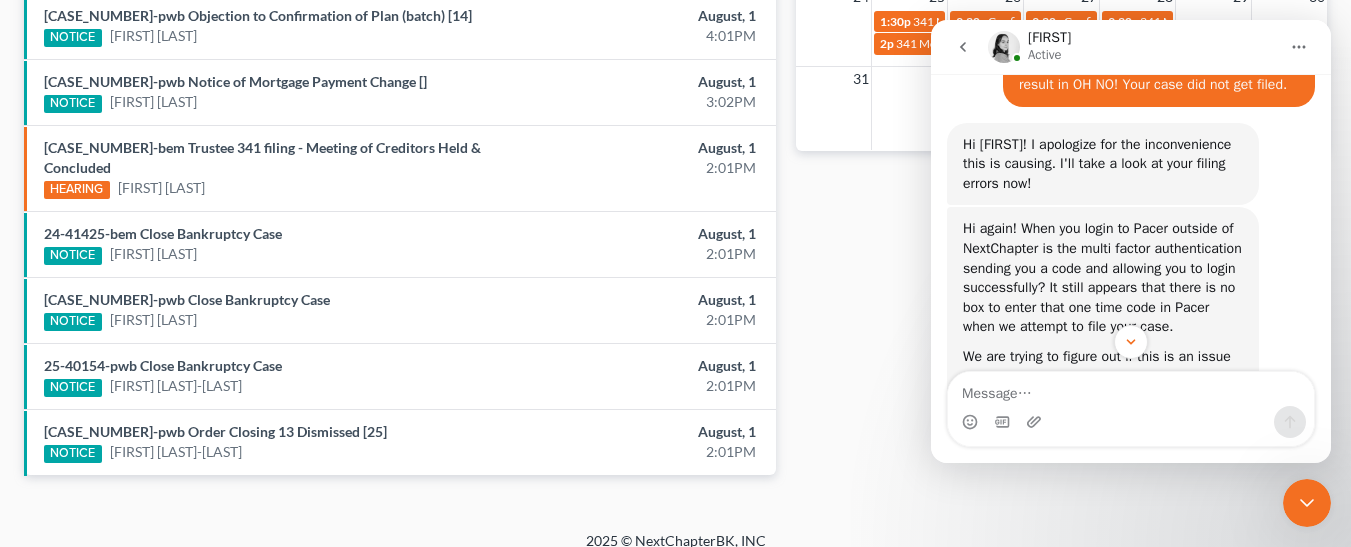 scroll, scrollTop: 829, scrollLeft: 0, axis: vertical 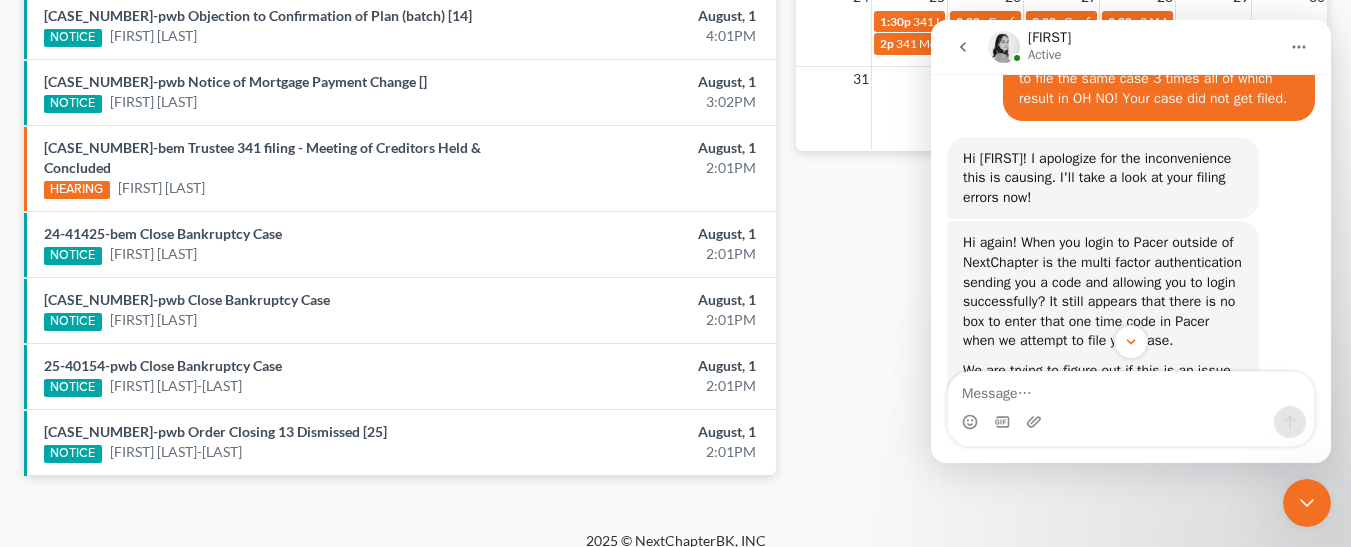 click at bounding box center [963, 47] 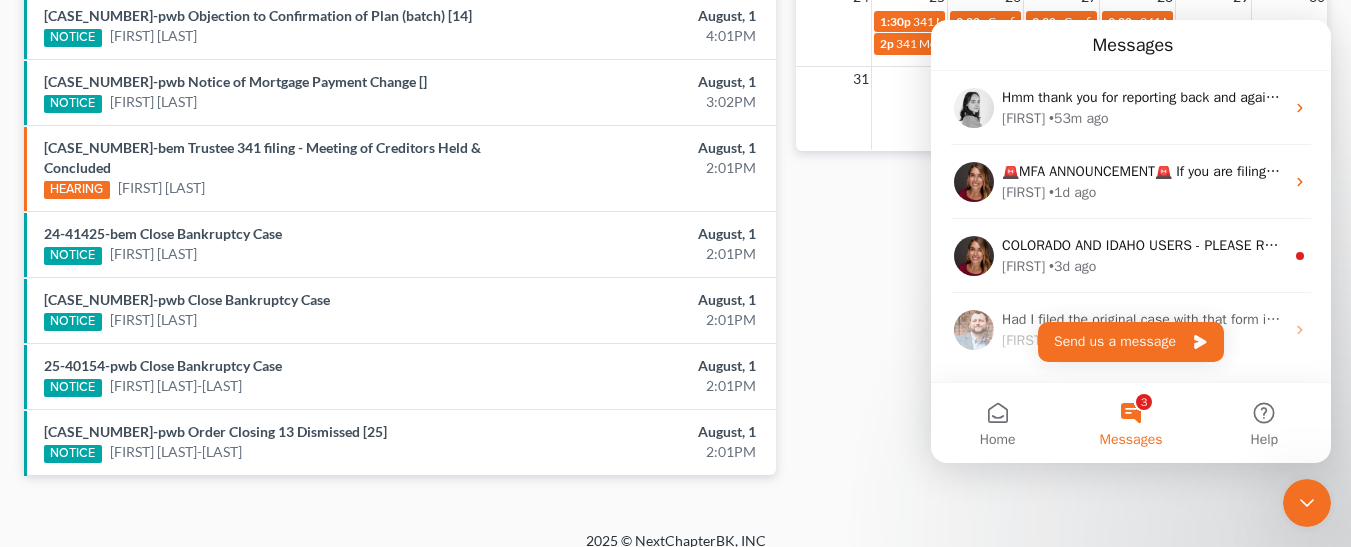 scroll, scrollTop: 0, scrollLeft: 0, axis: both 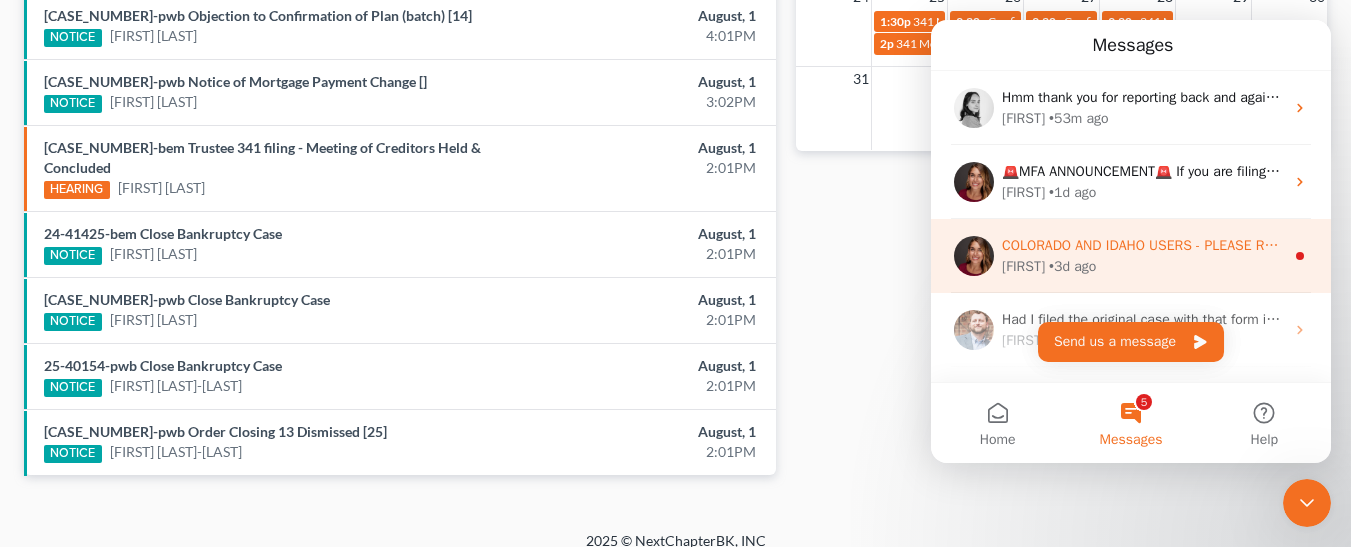 click on "COLORADO AND IDAHO USERS - PLEASE READ   If you have cases to file today in Colorado or Idaho, could you please login to your PACER account and enable MFA? All courts removed testing access so we have to confirm that the MFA updates that we made are working properly.   Once they look good and are confirmed, MFA will be enabled for ALL districts. Thank you!" at bounding box center [2127, 245] 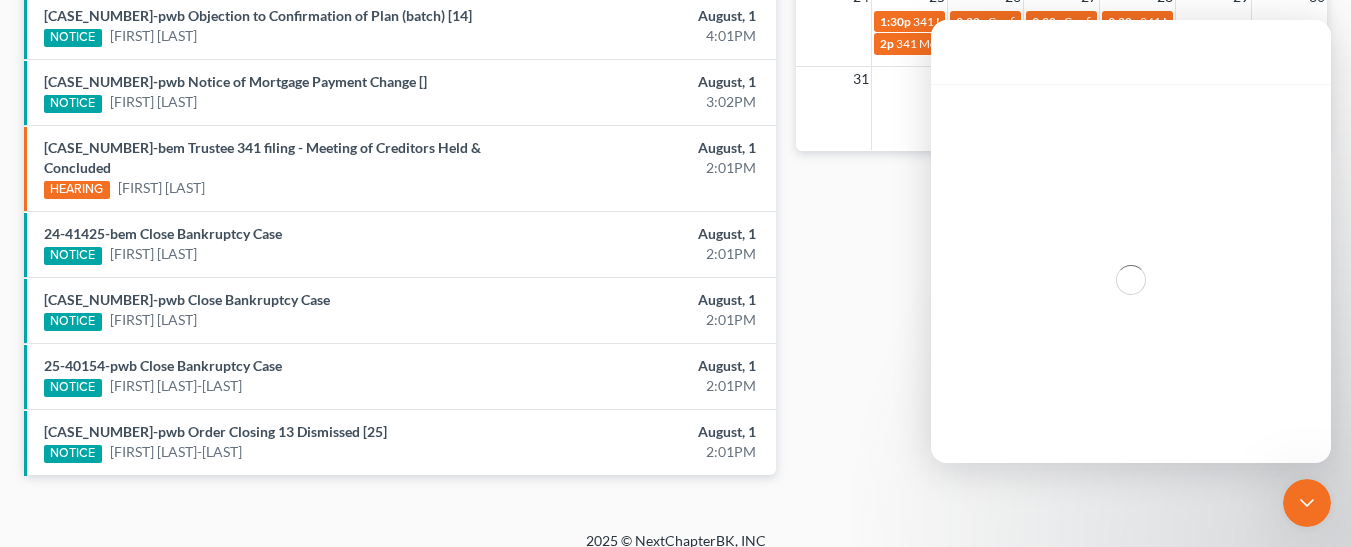 click at bounding box center (1131, 279) 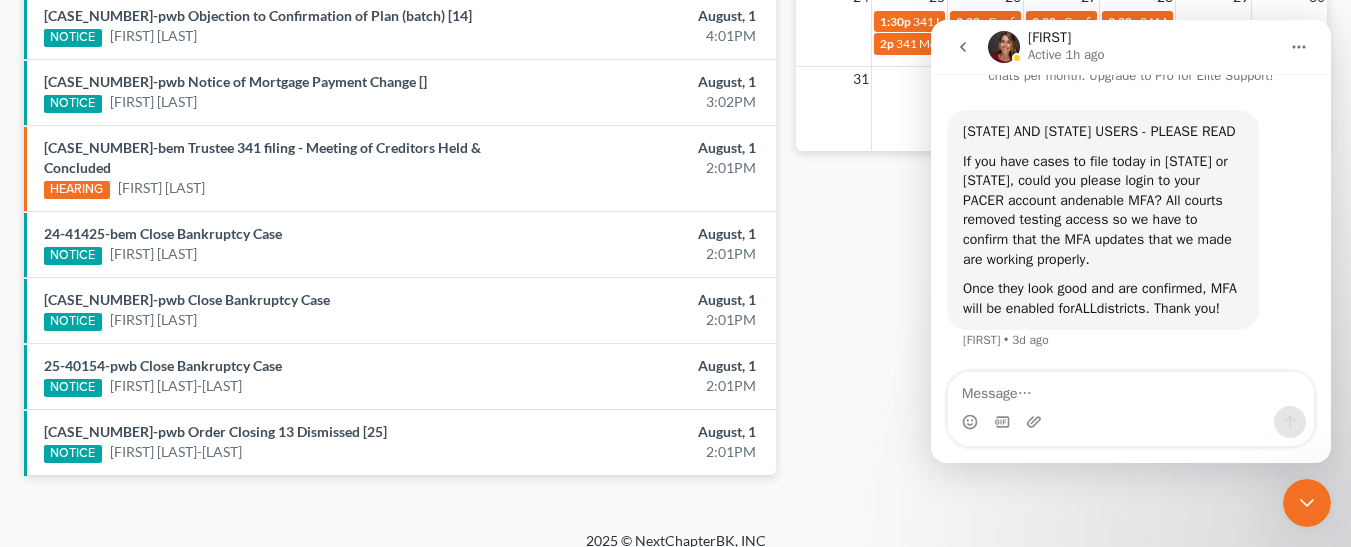 scroll, scrollTop: 107, scrollLeft: 0, axis: vertical 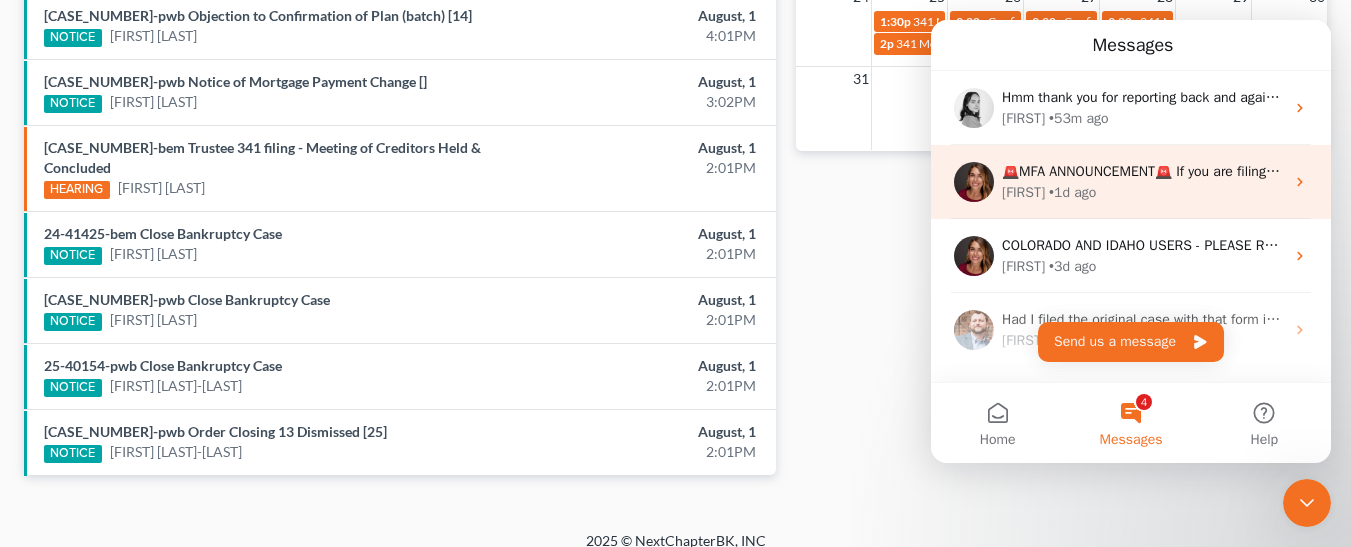 click on "🚨MFA ANNOUNCEMENT🚨   If you are filing today in Idaho or Colorado, you need to have MFA enabled on your PACER account.   Effective tomorrow, August 1, all users filing with NextChapter's software will be required to enable MFA on their PACER accounts.   Varying districts are enrolling users at random starting tomorrow and some districts are requiring it for all filers tomorrow.   Additional instructions will come tomorrow, but we wanted to notify our users." at bounding box center [2401, 171] 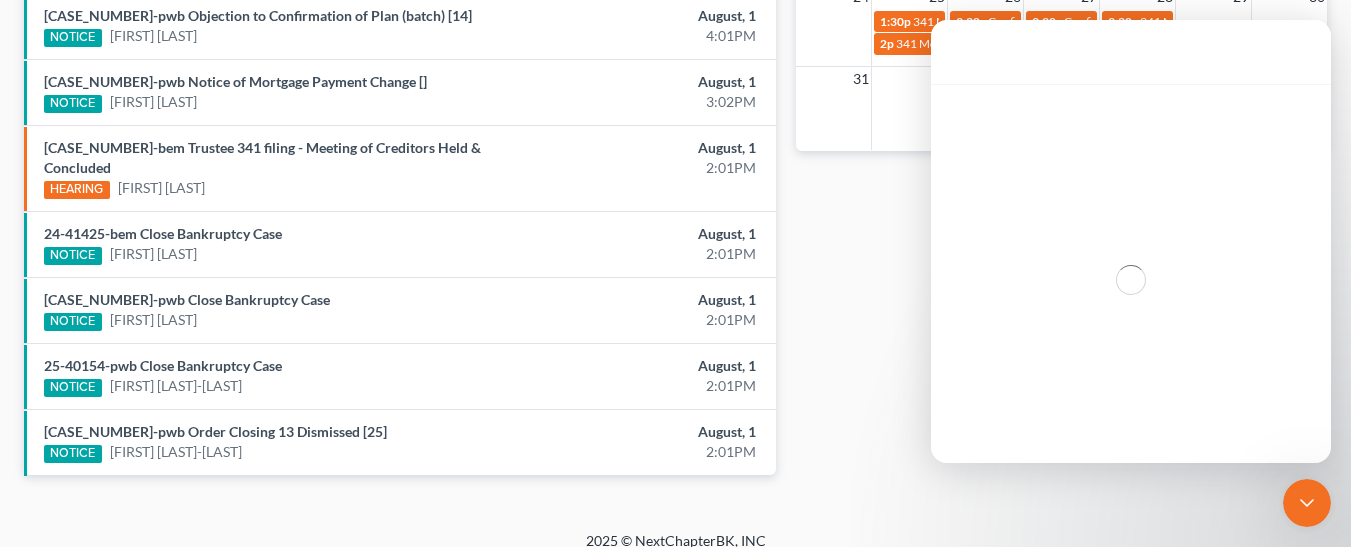 click at bounding box center [1131, 279] 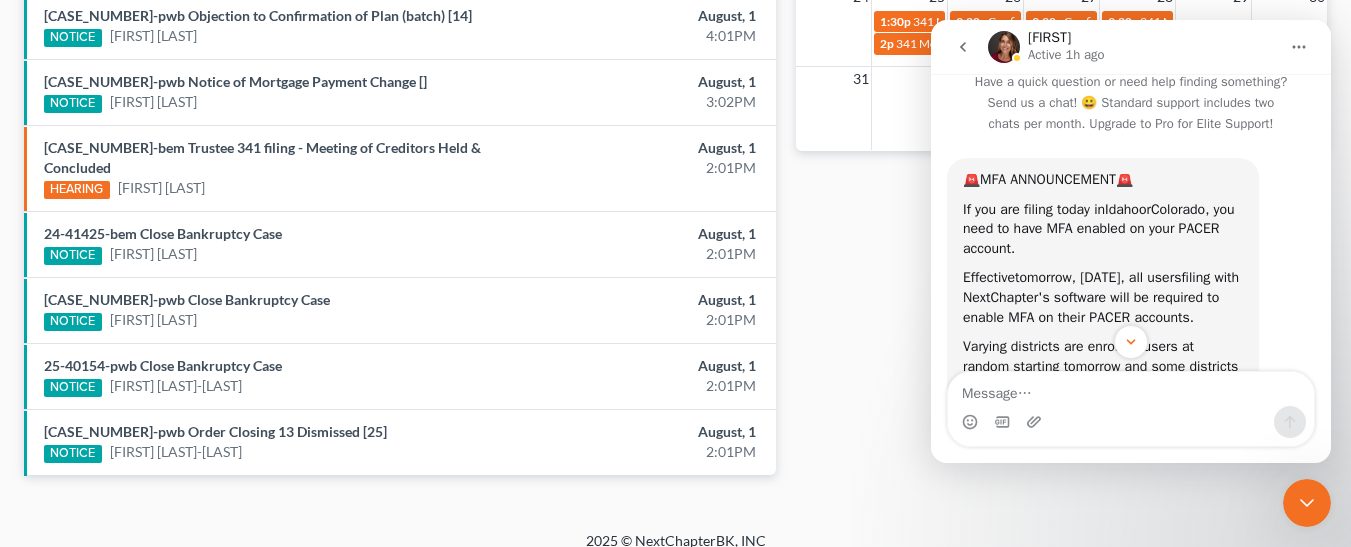 scroll, scrollTop: 0, scrollLeft: 0, axis: both 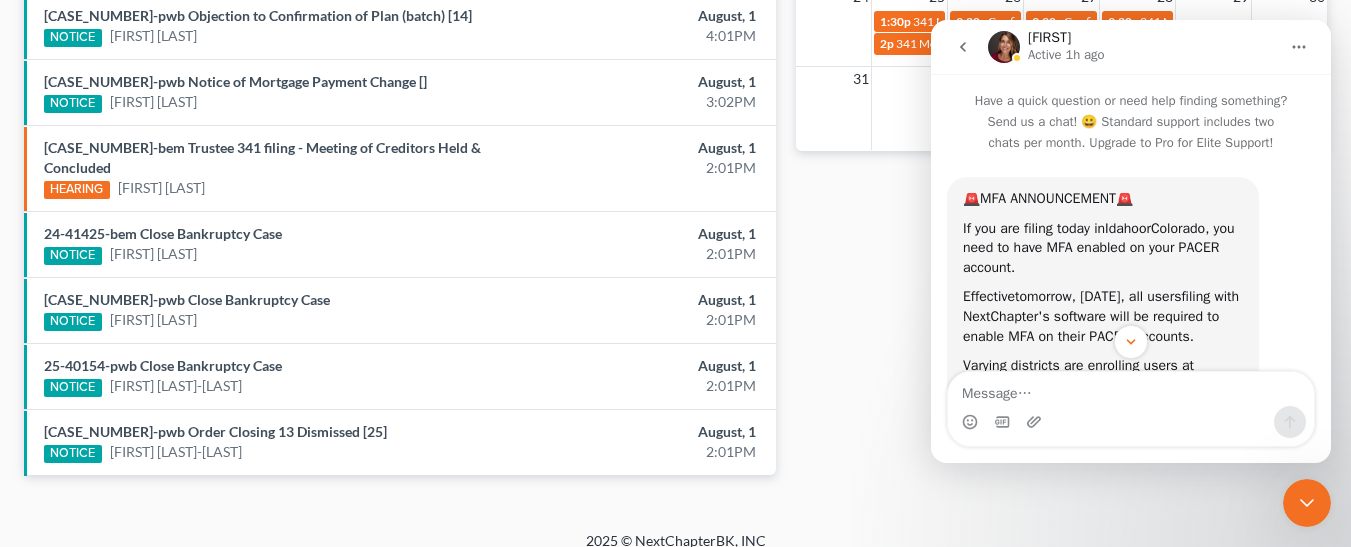 click 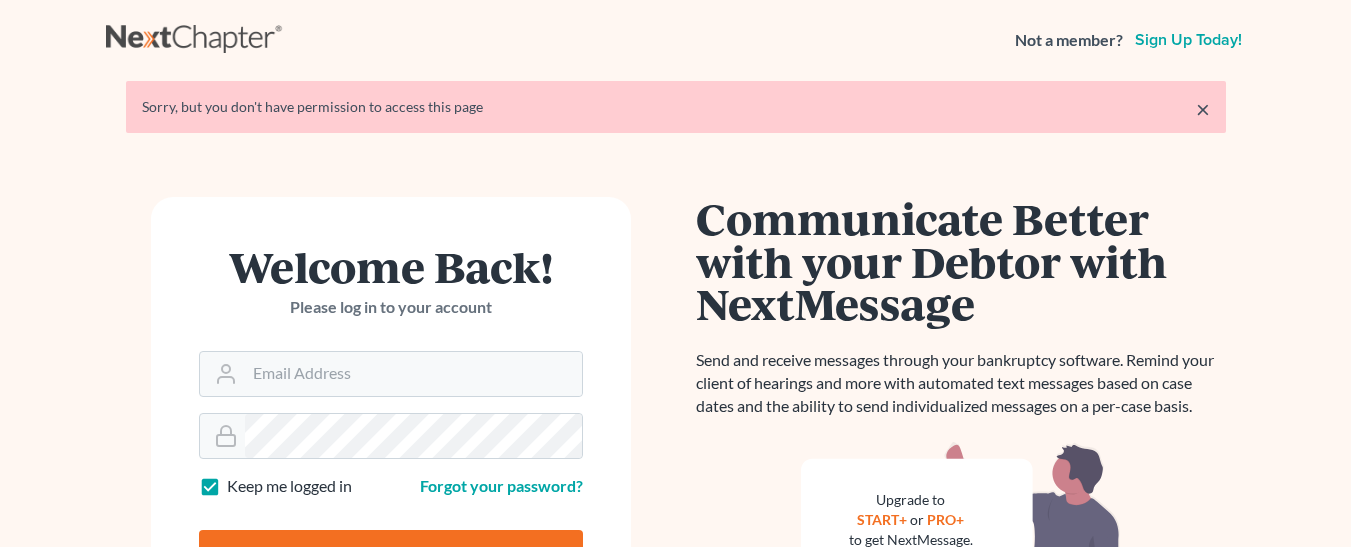 scroll, scrollTop: 0, scrollLeft: 0, axis: both 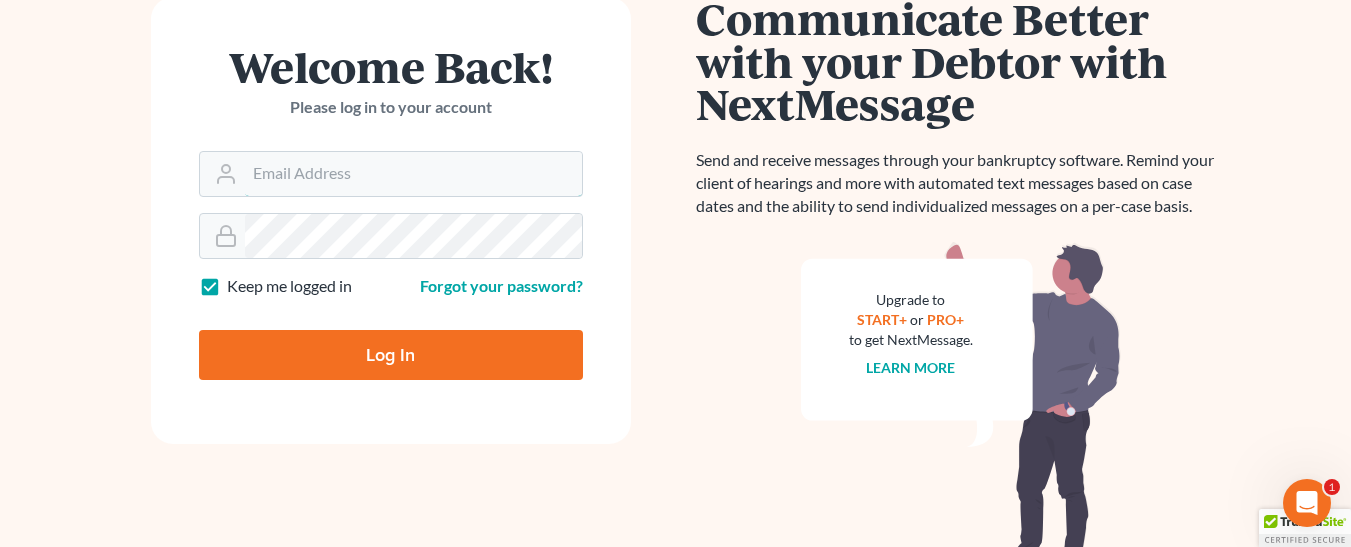 type on "mike@northgabankruptcy.com" 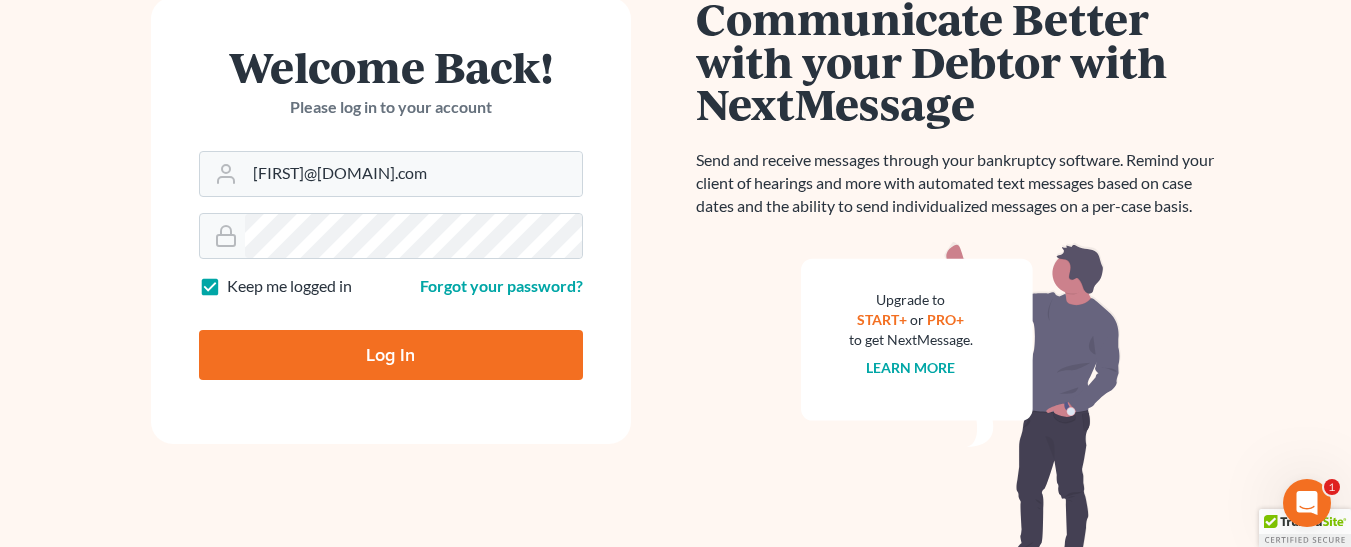 click on "Log In" at bounding box center (391, 355) 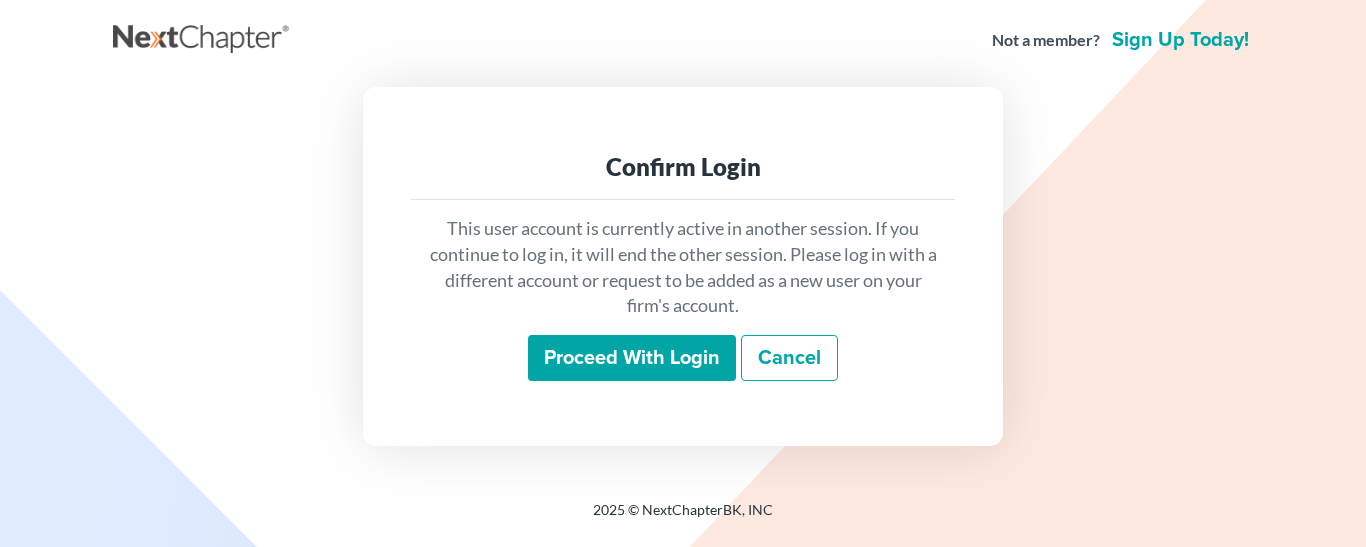 scroll, scrollTop: 0, scrollLeft: 0, axis: both 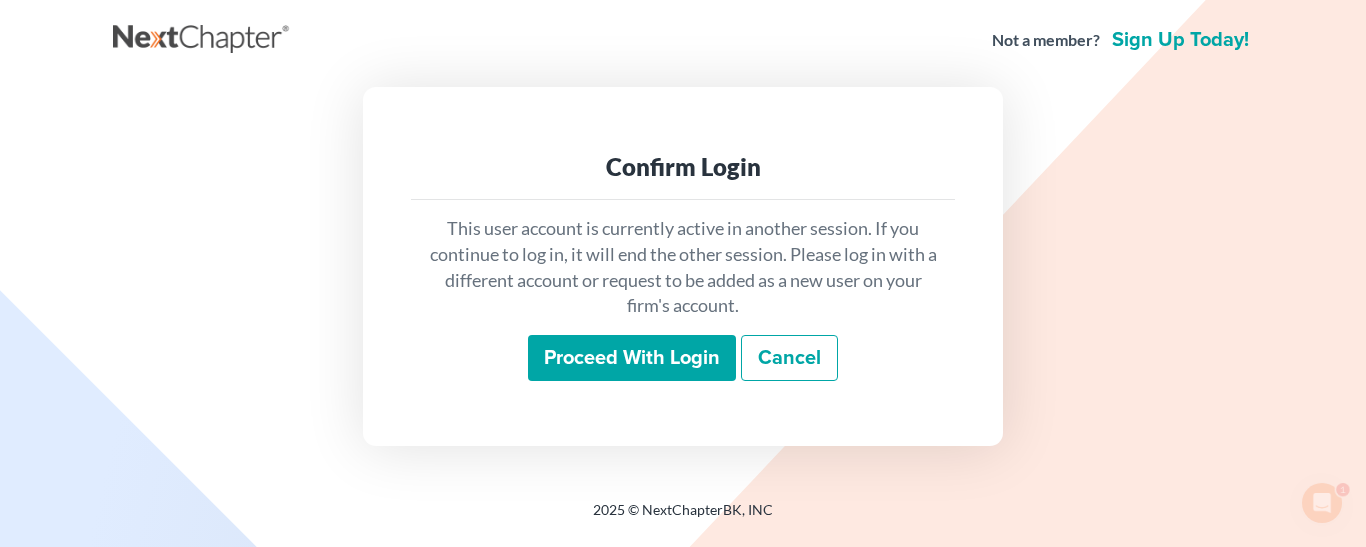 click on "Proceed with login" at bounding box center [632, 358] 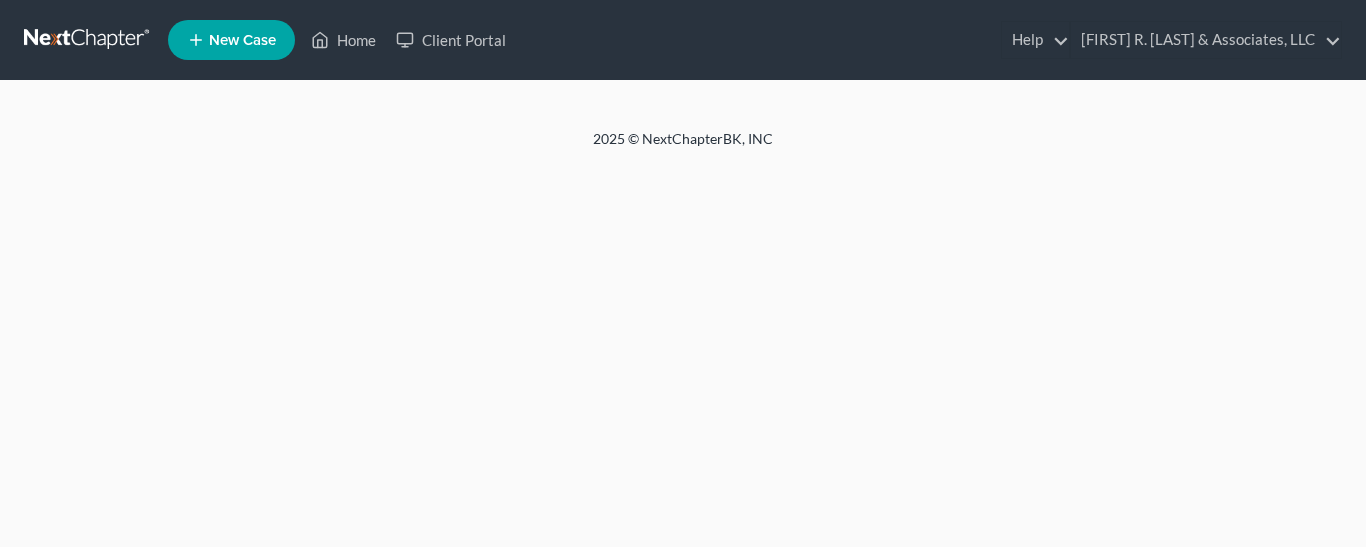 scroll, scrollTop: 0, scrollLeft: 0, axis: both 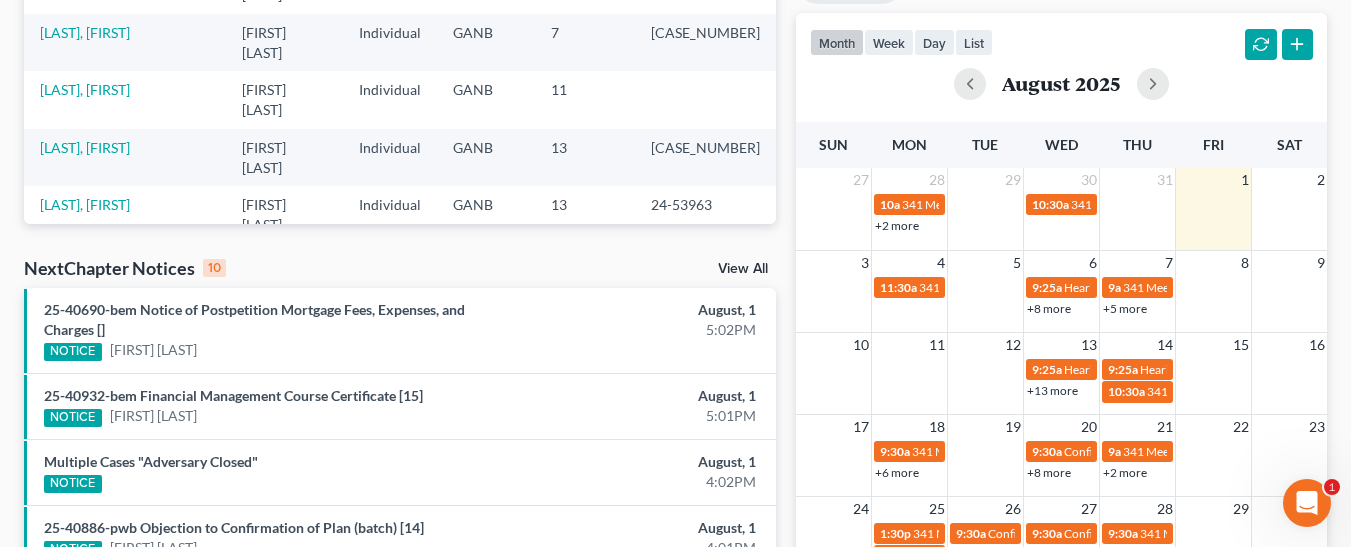 click 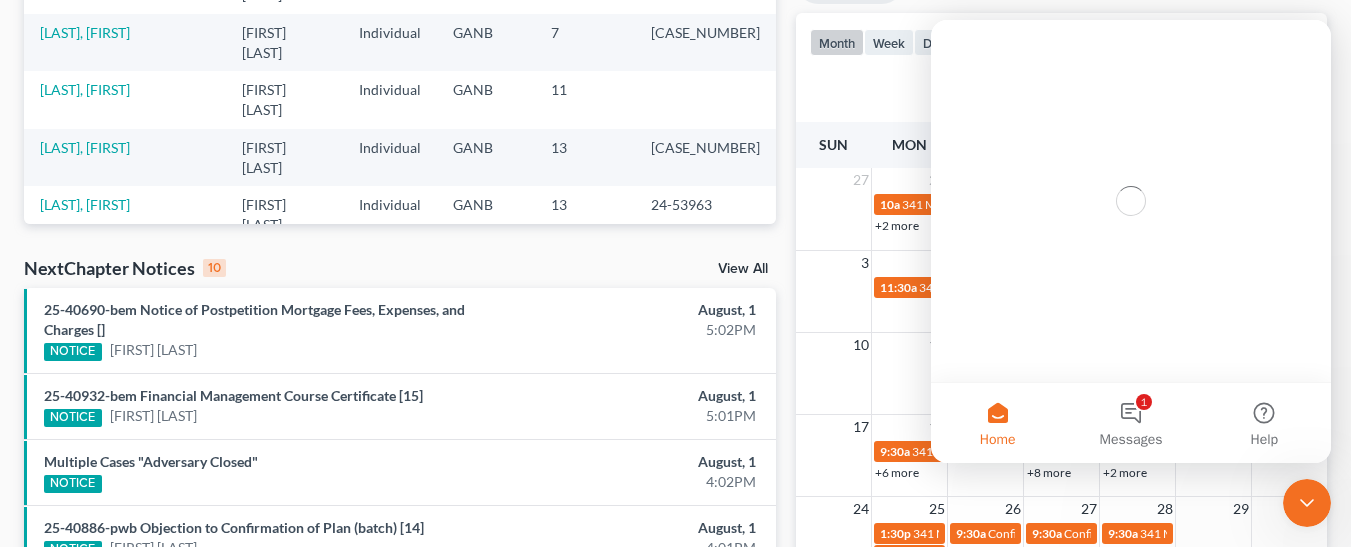 scroll, scrollTop: 0, scrollLeft: 0, axis: both 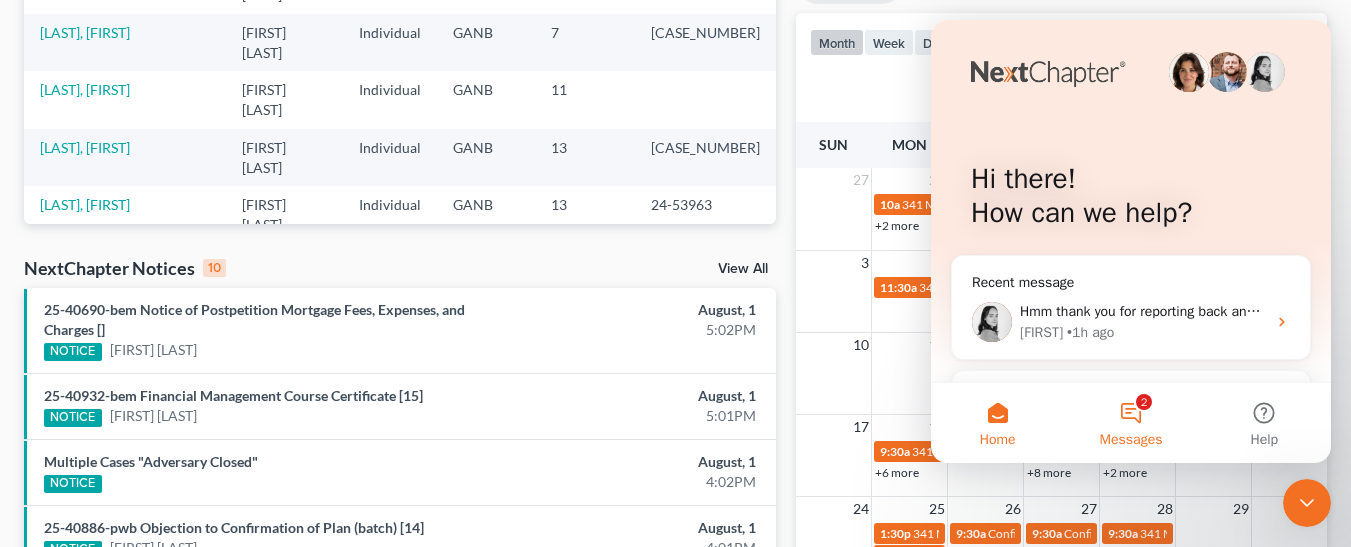 click on "2 Messages" at bounding box center (1130, 423) 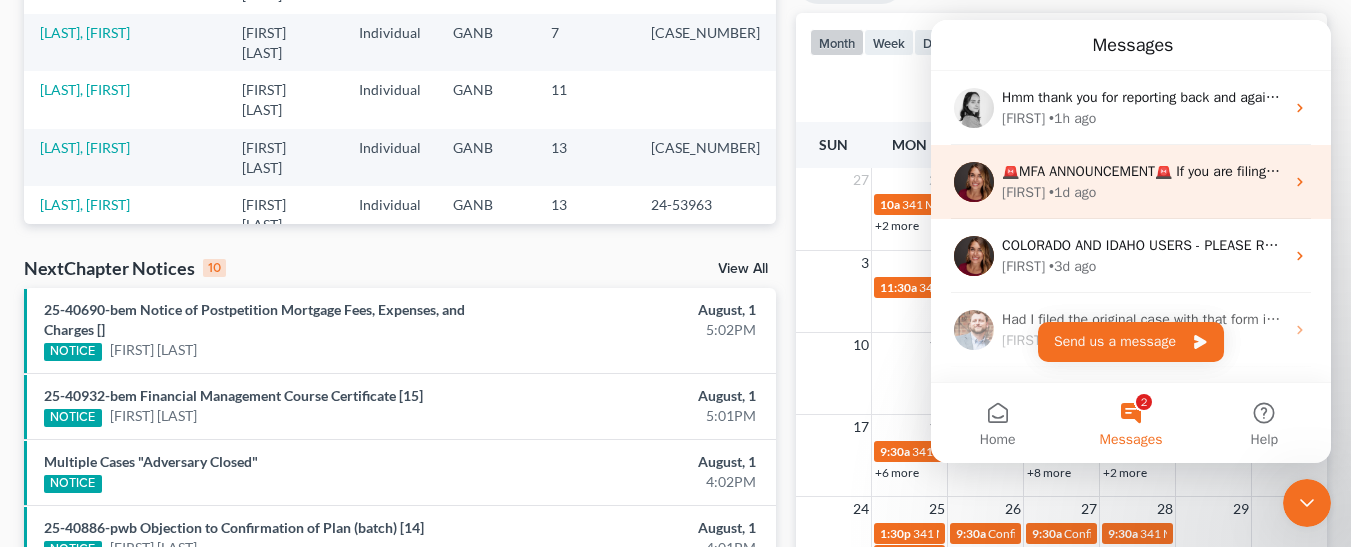 click on "[FIRST] • 1d ago" at bounding box center [1143, 192] 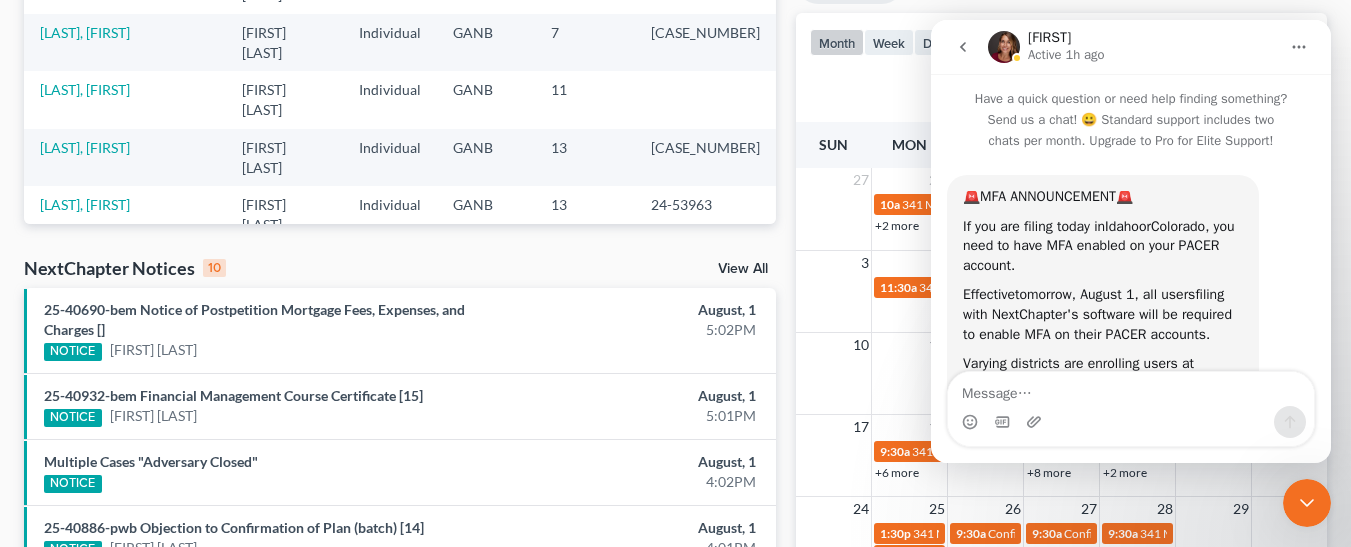 scroll, scrollTop: 0, scrollLeft: 0, axis: both 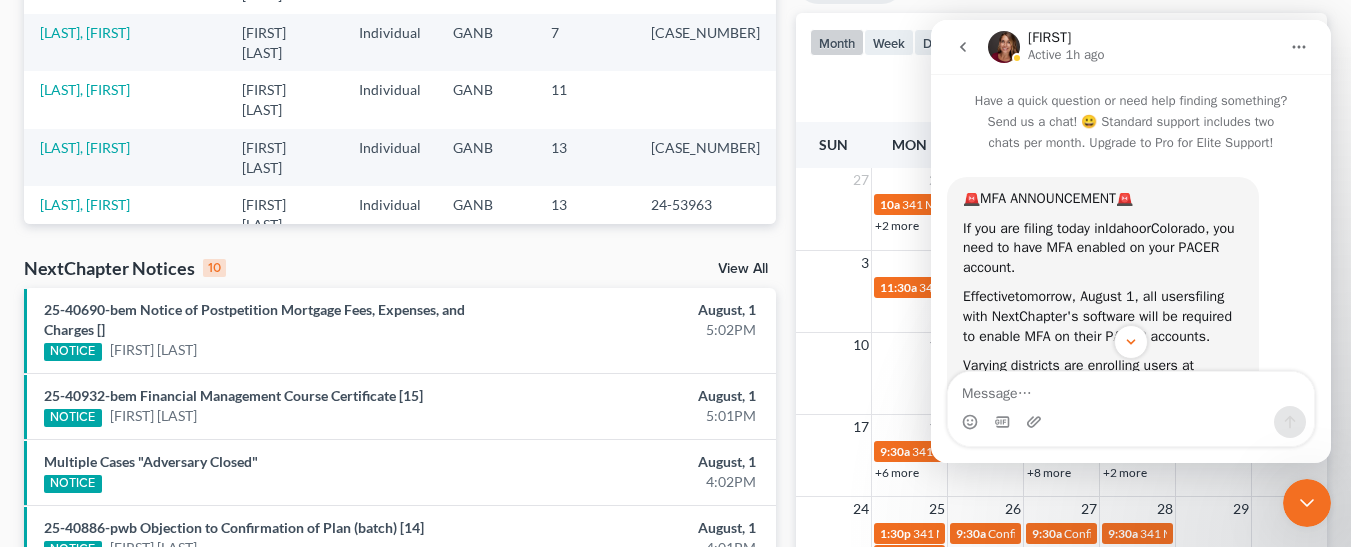 click at bounding box center (963, 47) 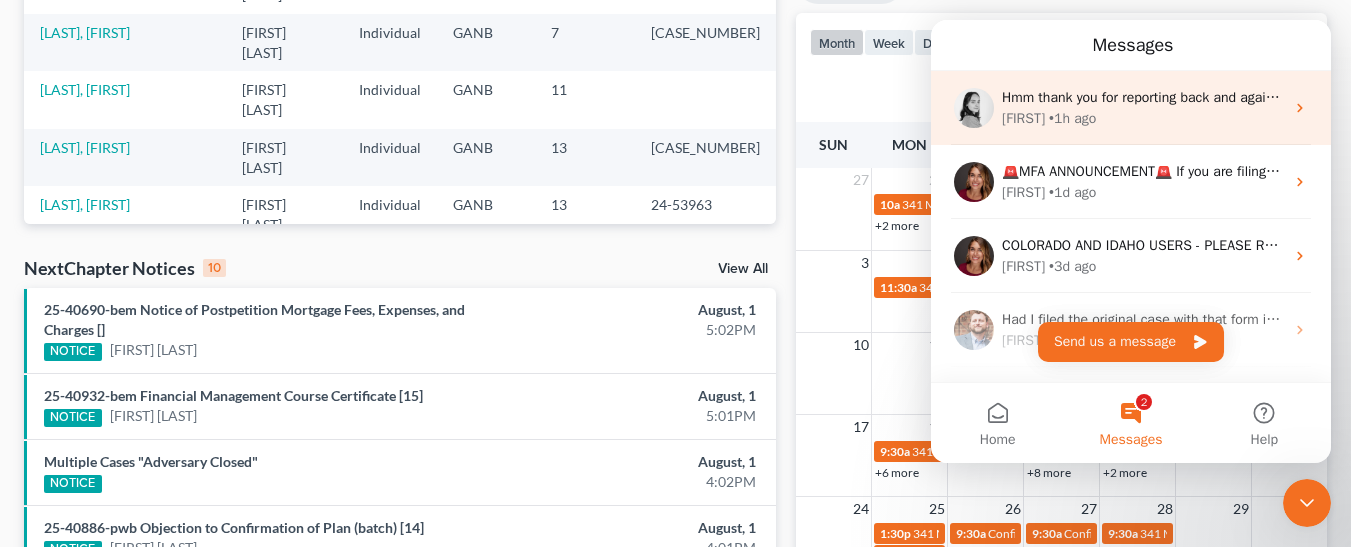 click on "[FIRST] •  1h ago" at bounding box center (1143, 118) 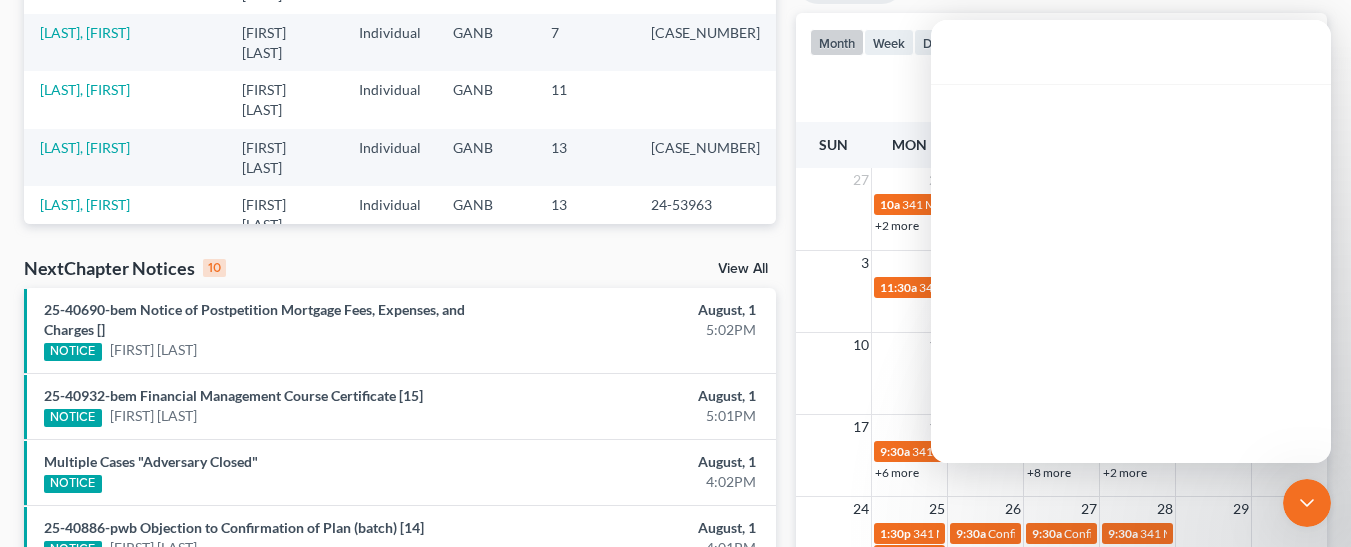 click at bounding box center [1131, 279] 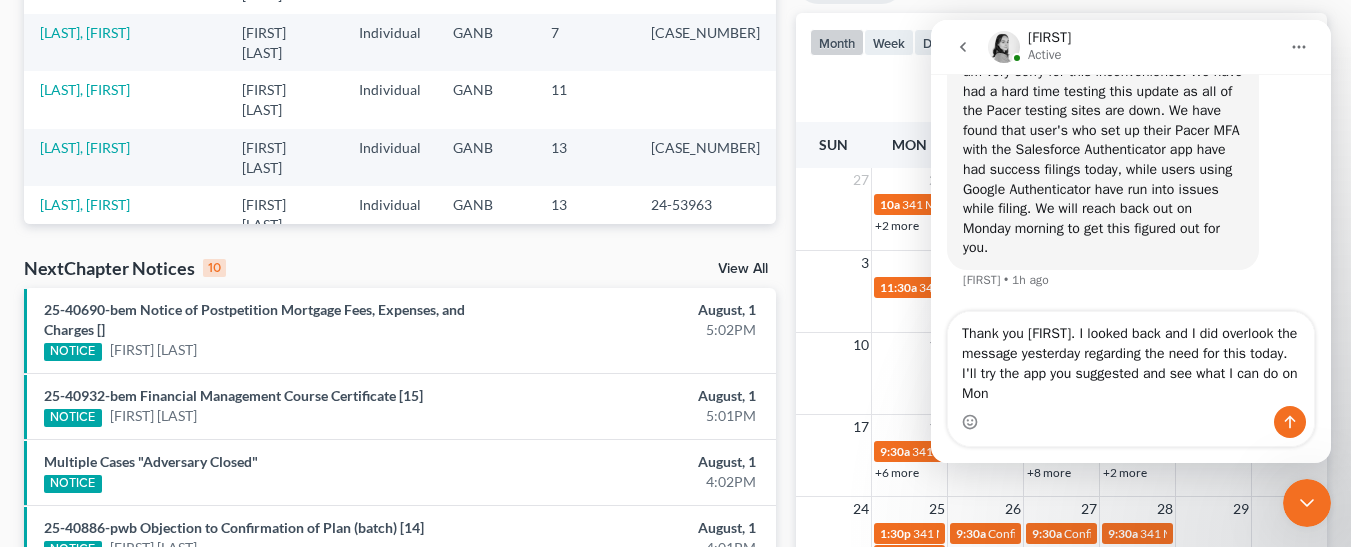 scroll, scrollTop: 1489, scrollLeft: 0, axis: vertical 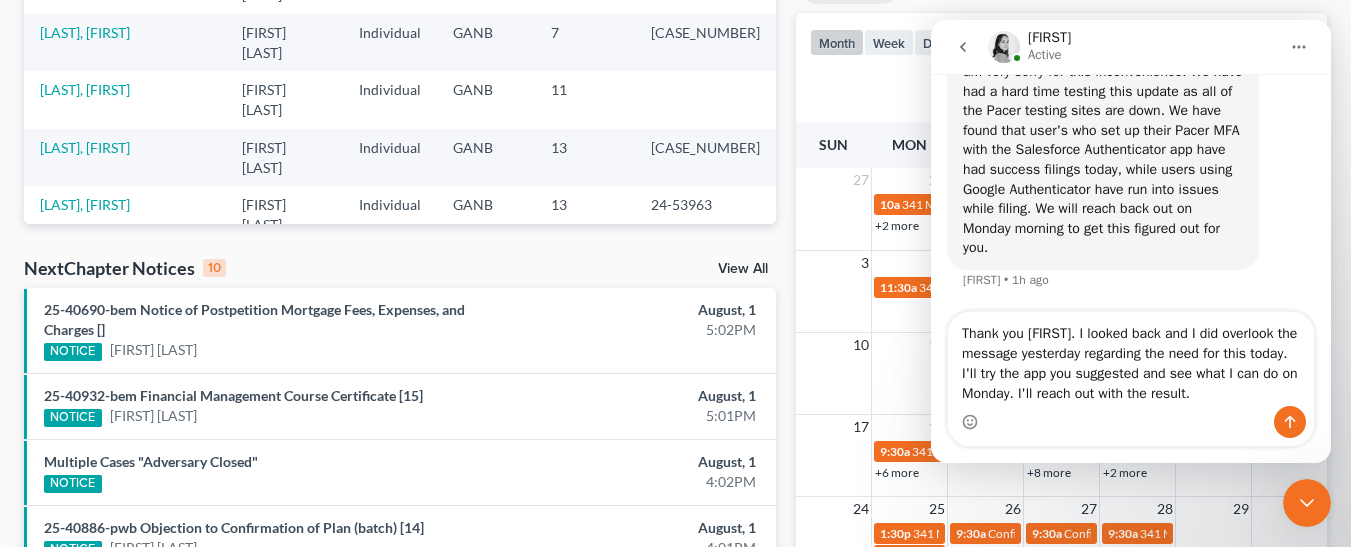 click on "Thank you [FIRST]. I looked back and I did overlook the message yesterday regarding the need for this today. I'll try the app you suggested and see what I can do on Monday. I'll reach out with the result." at bounding box center (1131, 359) 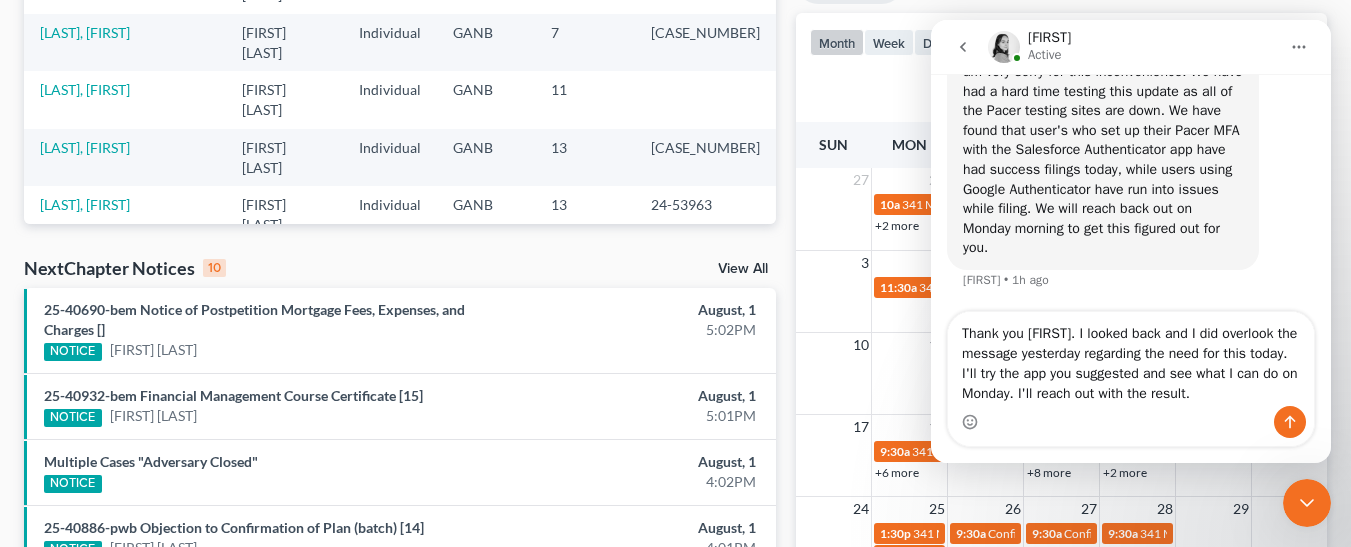 click on "Thank you [FIRST]. I looked back and I did overlook the message yesterday regarding the need for this today. I'll try the app you suggested and see what I can do on Monday. I'll reach out with the result." at bounding box center [1131, 359] 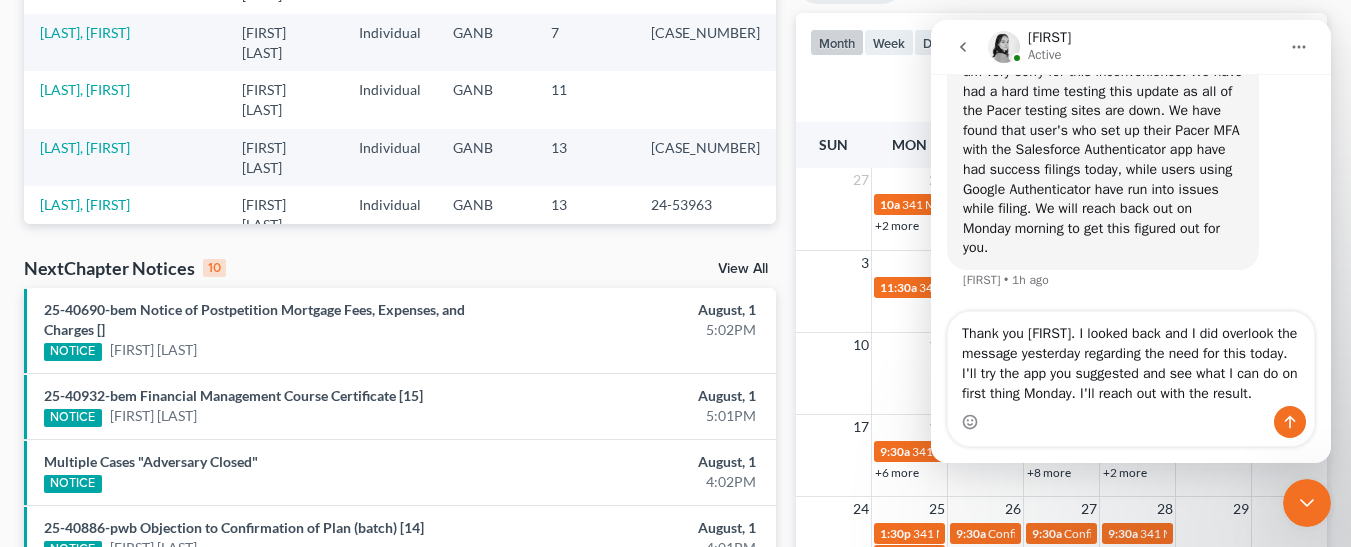 click on "Thank you [FIRST]. I looked back and I did overlook the message yesterday regarding the need for this today. I'll try the app you suggested and see what I can do on first thing Monday. I'll reach out with the result." at bounding box center (1131, 359) 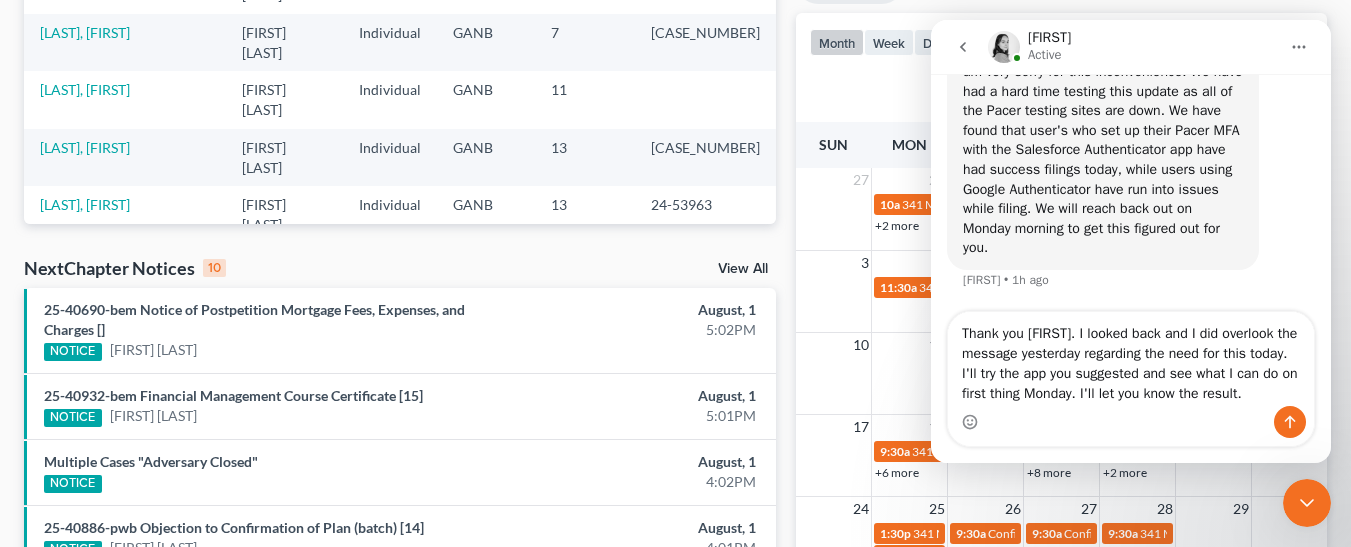click on "Thank you [FIRST]. I looked back and I did overlook the message yesterday regarding the need for this today. I'll try the app you suggested and see what I can do on first thing Monday. I'll let you know the result." at bounding box center [1131, 359] 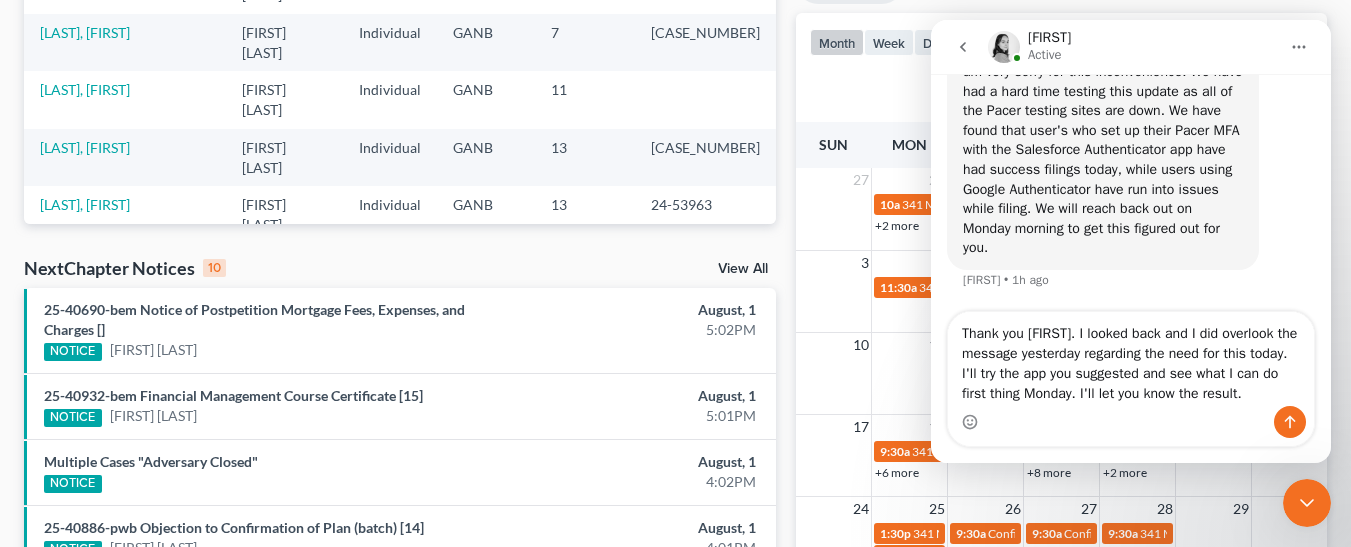 scroll, scrollTop: 300, scrollLeft: 0, axis: vertical 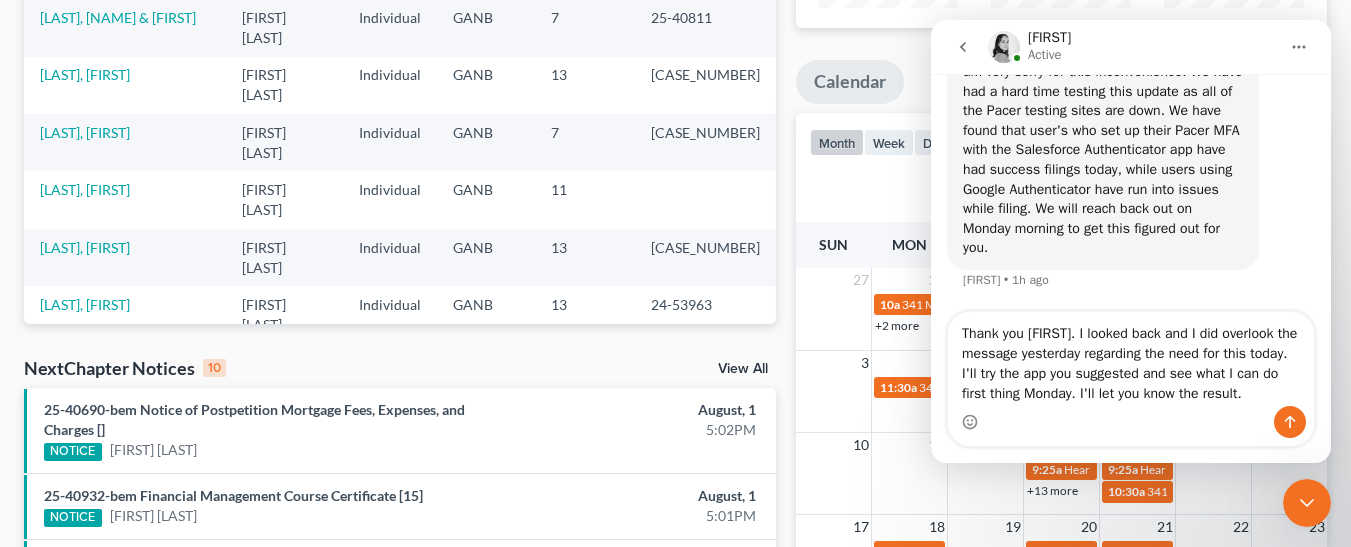 click on "Thank you [FIRST]. I looked back and I did overlook the message yesterday regarding the need for this today. I'll try the app you suggested and see what I can do first thing Monday. I'll let you know the result." at bounding box center [1131, 359] 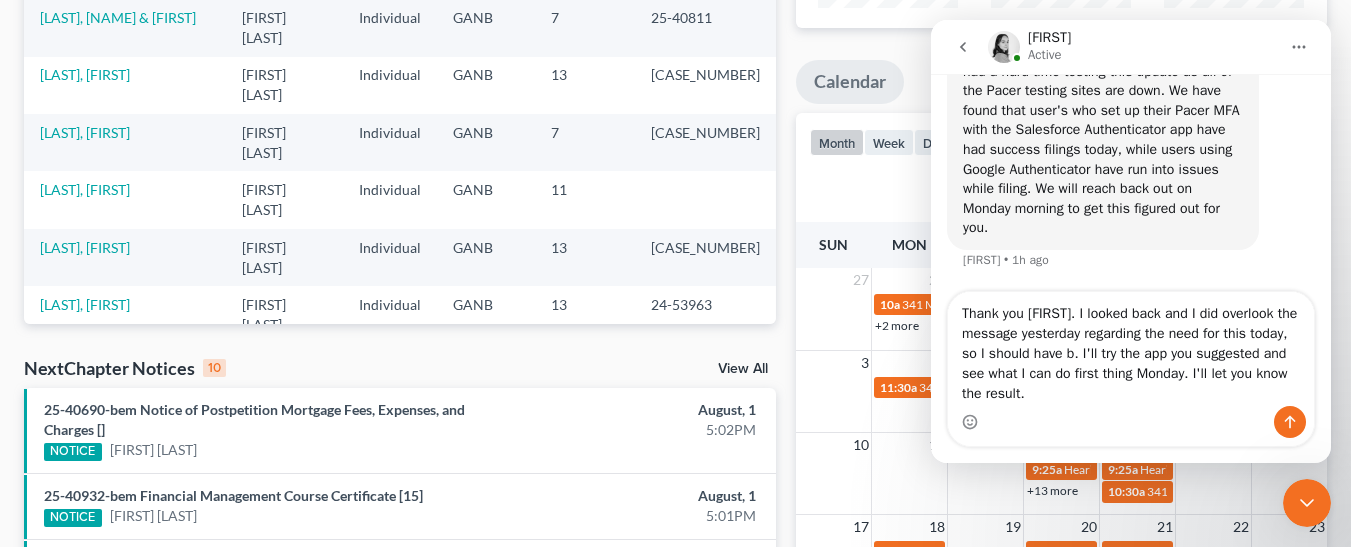 scroll, scrollTop: 1509, scrollLeft: 0, axis: vertical 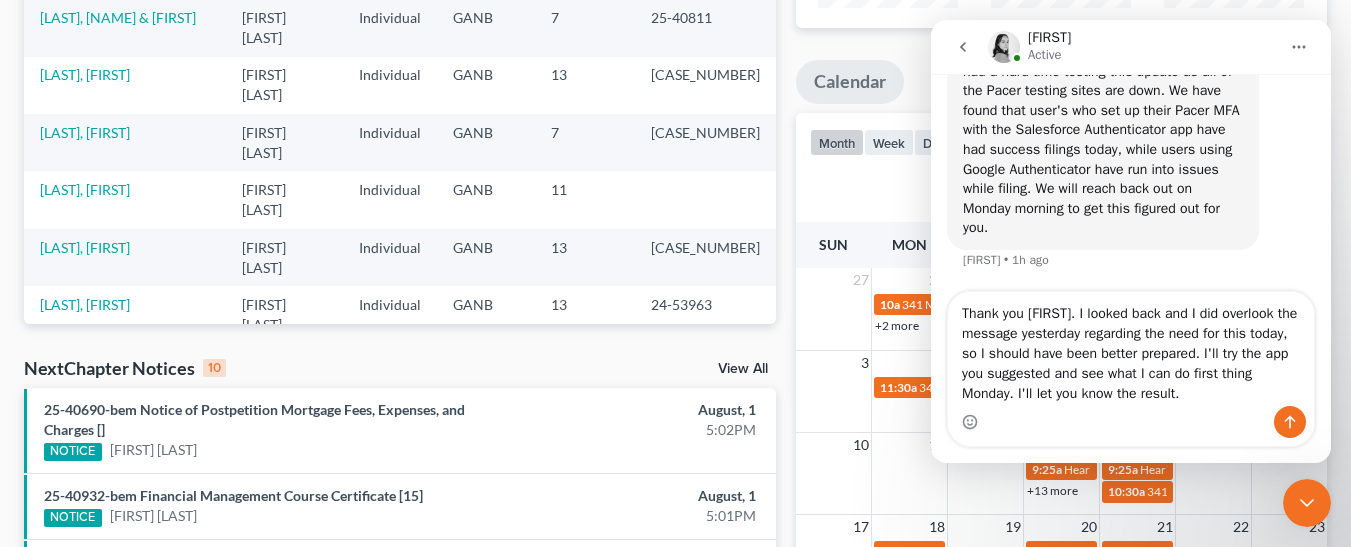 click on "Thank you [FIRST]. I looked back and I did overlook the message yesterday regarding the need for this today, so I should have been better prepared. I'll try the app you suggested and see what I can do first thing Monday. I'll let you know the result." at bounding box center (1131, 349) 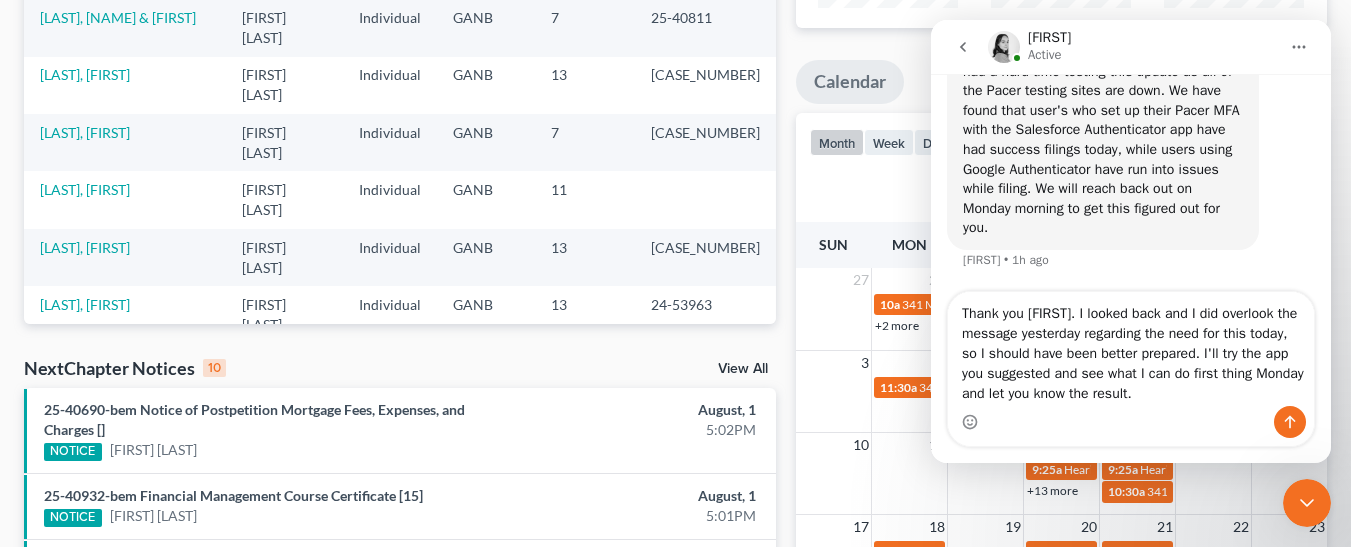 click on "Thank you [FIRST]. I looked back and I did overlook the message yesterday regarding the need for this today, so I should have been better prepared. I'll try the app you suggested and see what I can do first thing Monday and let you know the result." at bounding box center (1131, 349) 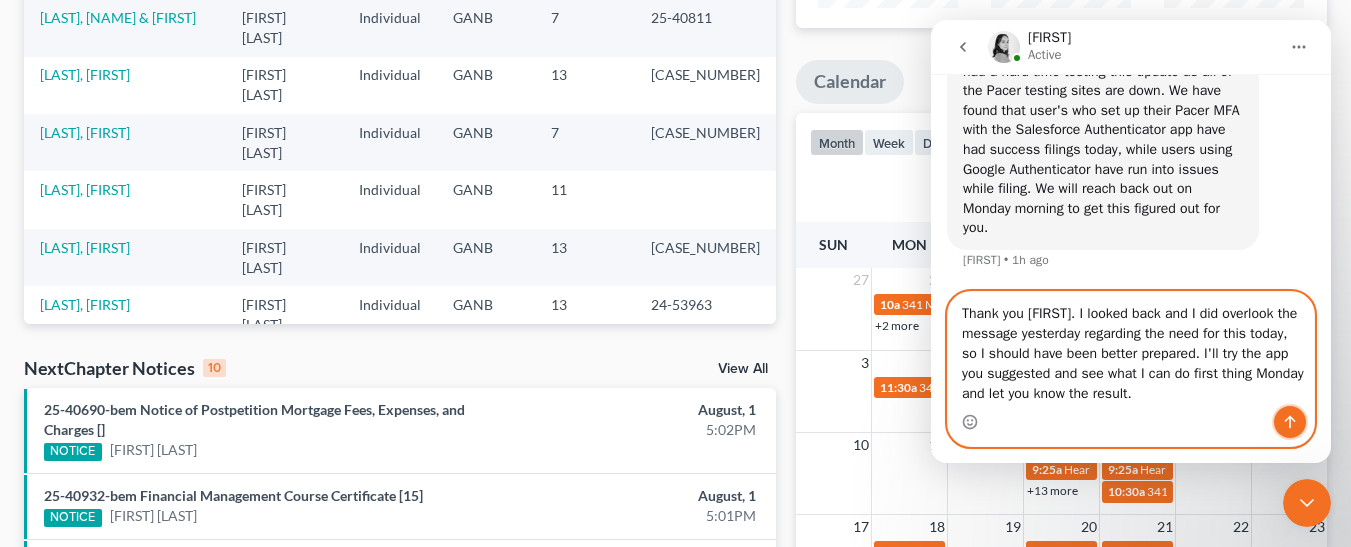 click 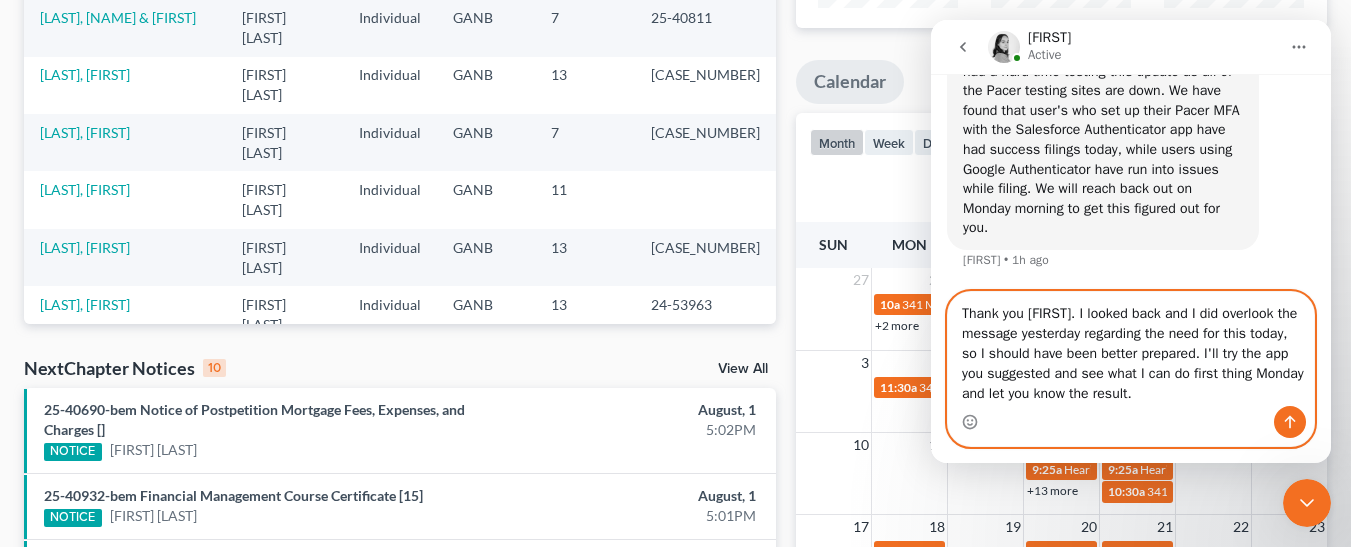 type 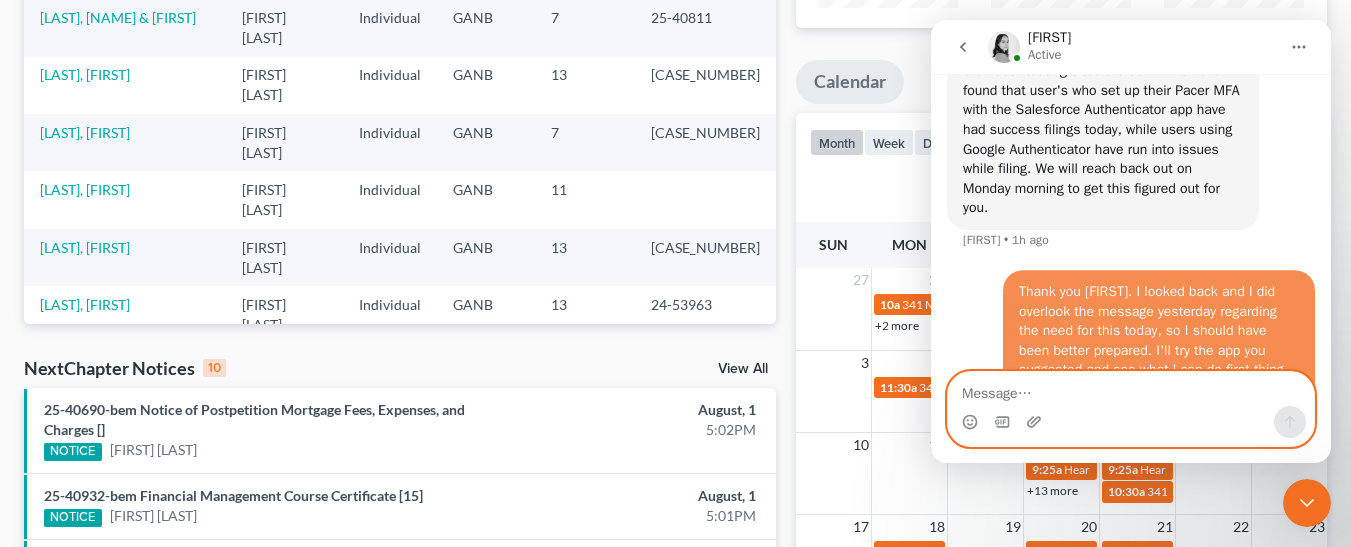 scroll, scrollTop: 1586, scrollLeft: 0, axis: vertical 